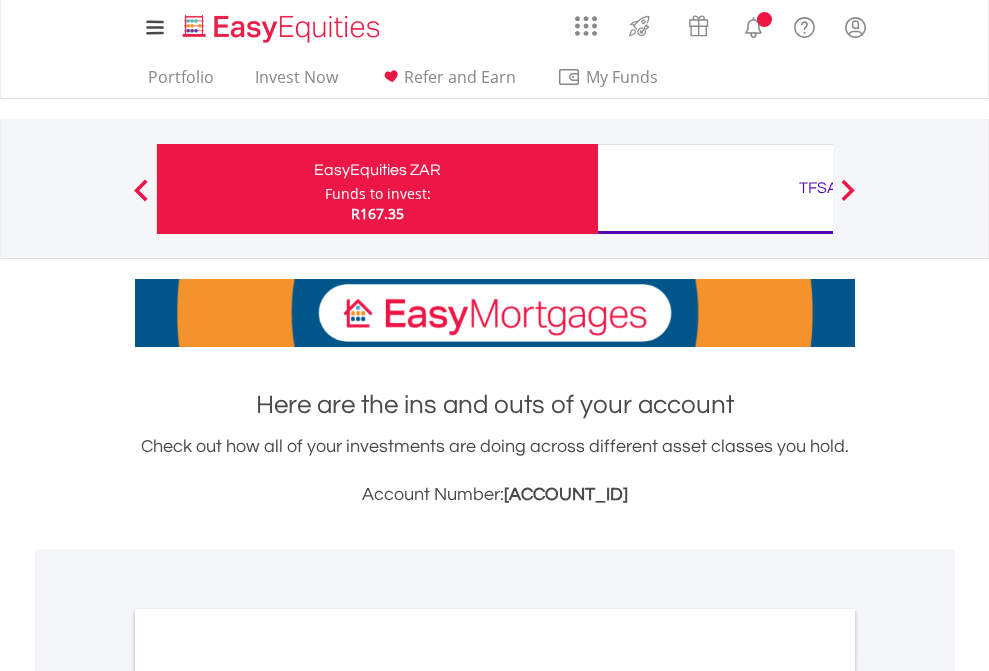 scroll, scrollTop: 0, scrollLeft: 0, axis: both 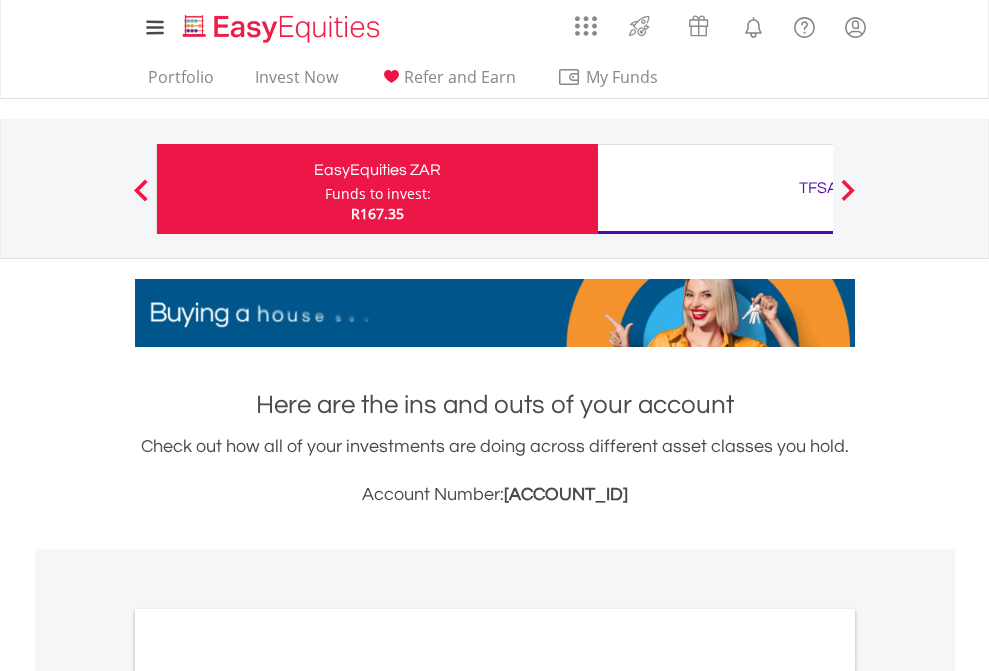 click on "Funds to invest:" at bounding box center [378, 194] 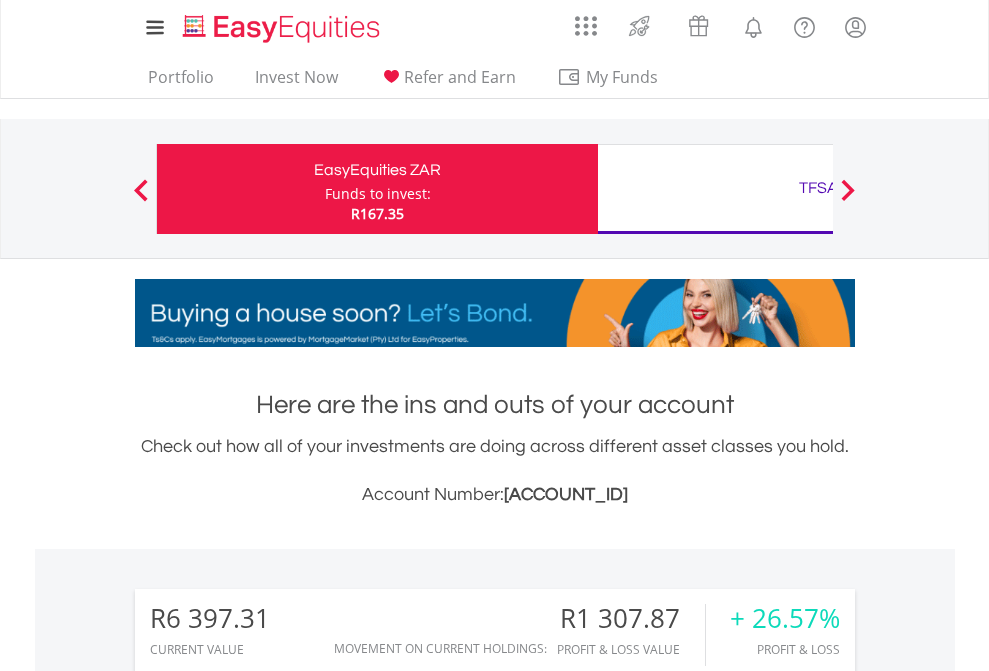 scroll, scrollTop: 999808, scrollLeft: 999687, axis: both 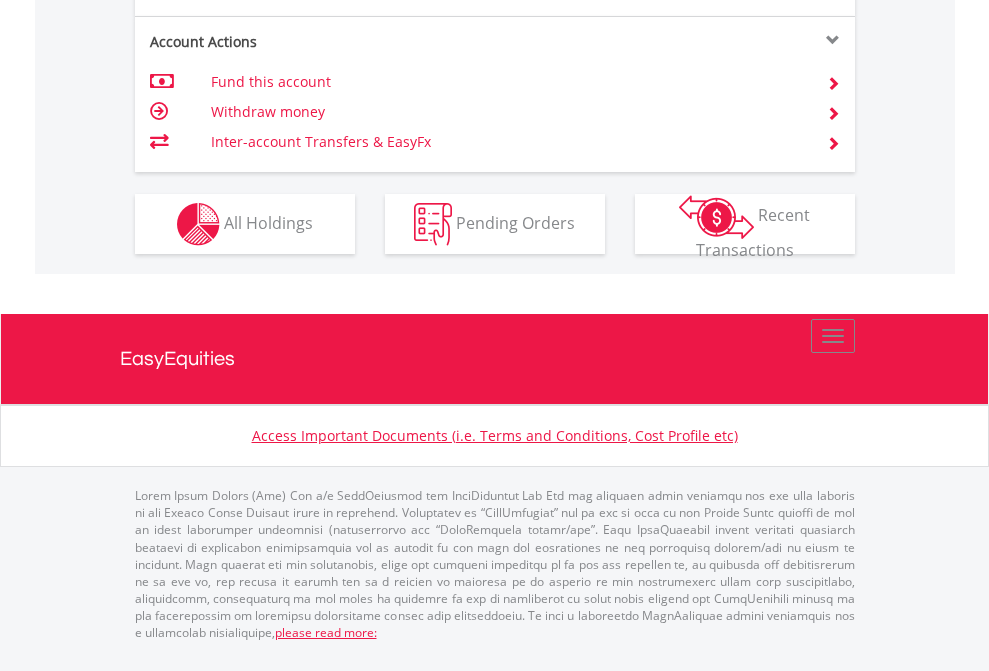 click on "Investment types" at bounding box center [706, -337] 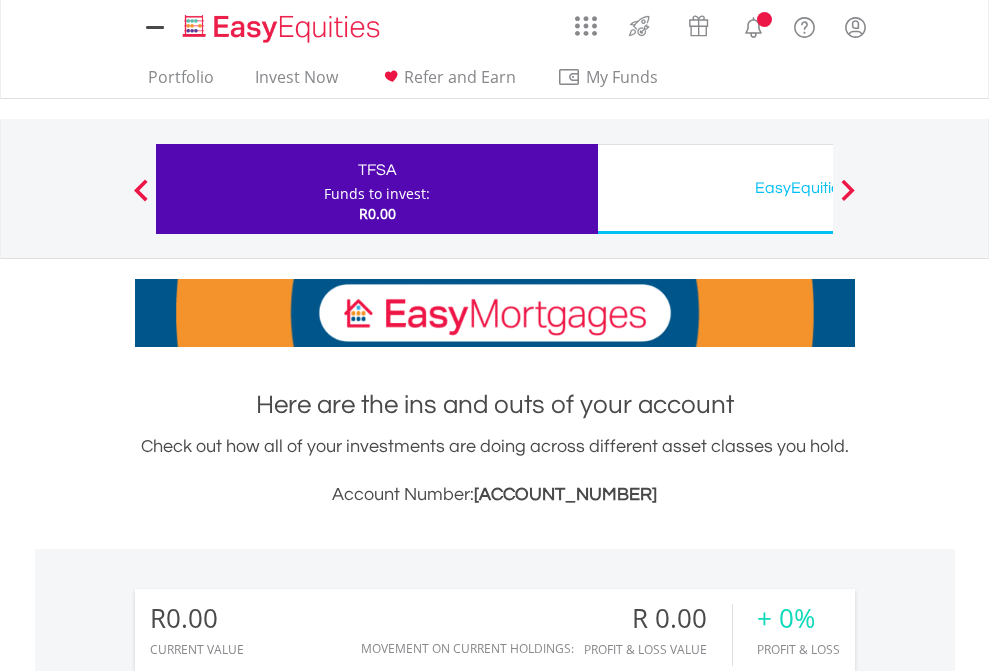 scroll, scrollTop: 0, scrollLeft: 0, axis: both 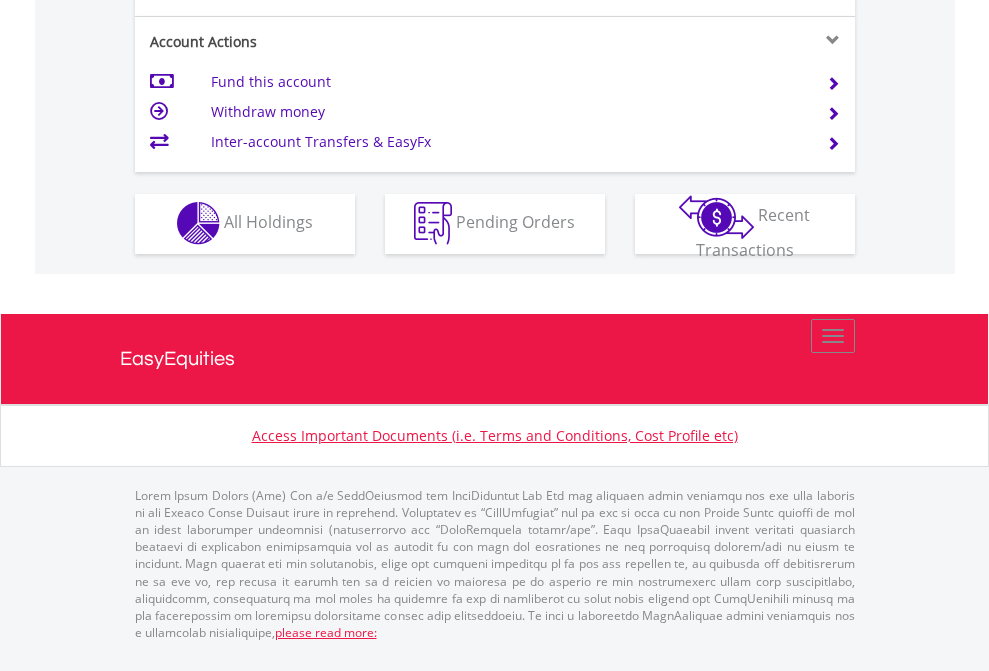 click on "Investment types" at bounding box center [706, -353] 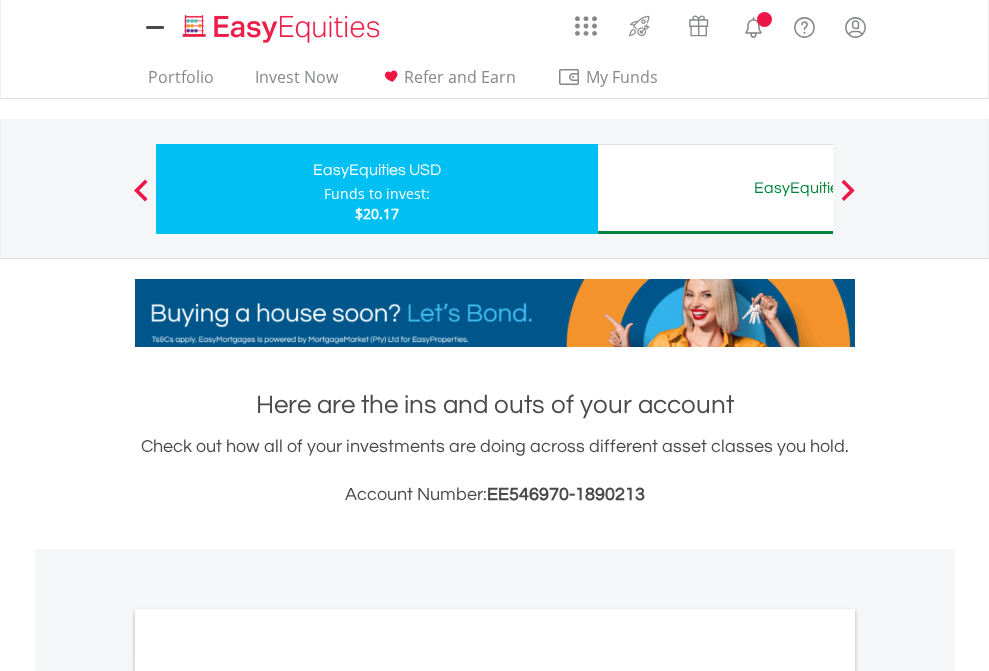 scroll, scrollTop: 0, scrollLeft: 0, axis: both 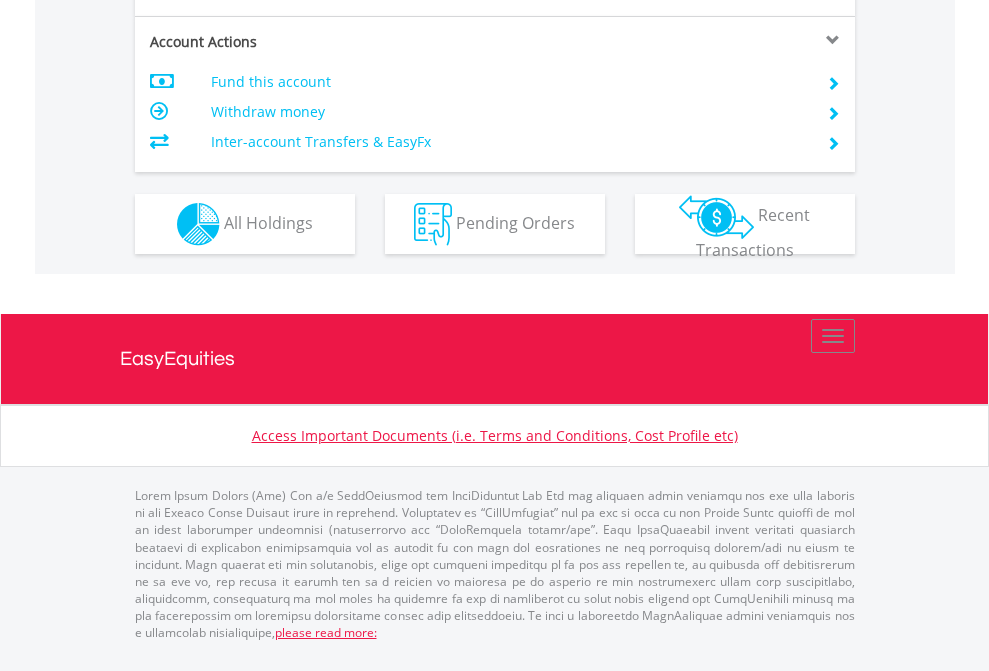 click on "Investment types" at bounding box center [706, -337] 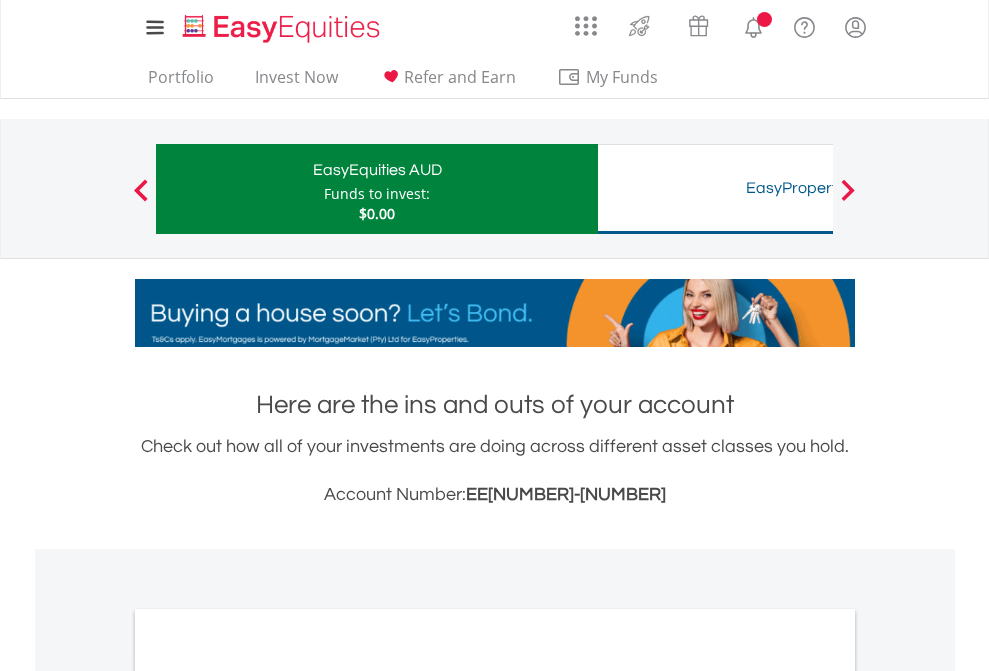 scroll, scrollTop: 0, scrollLeft: 0, axis: both 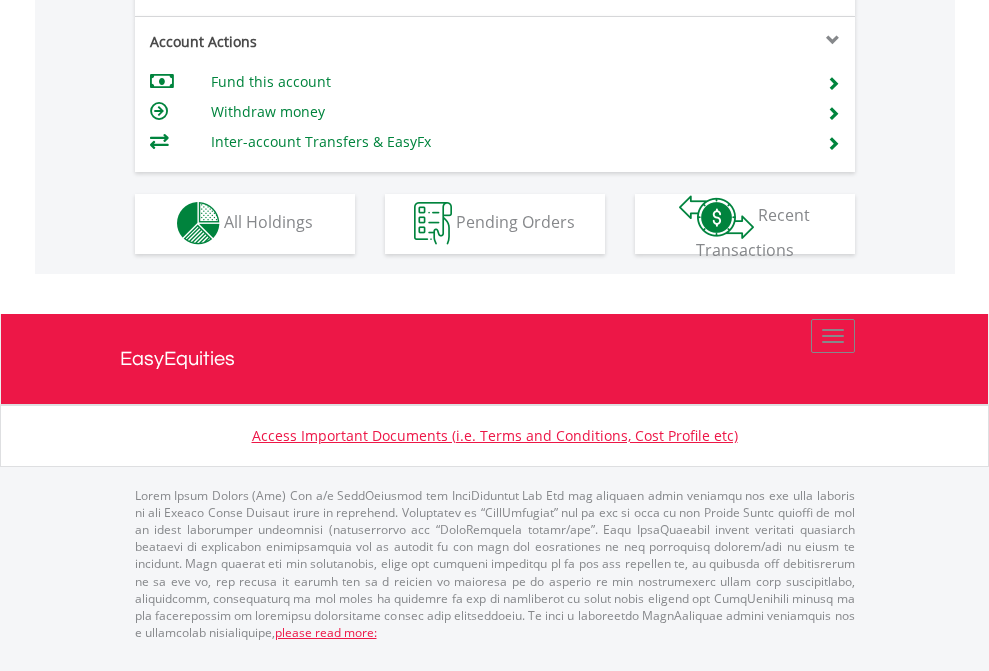 click on "Investment types" at bounding box center (706, -353) 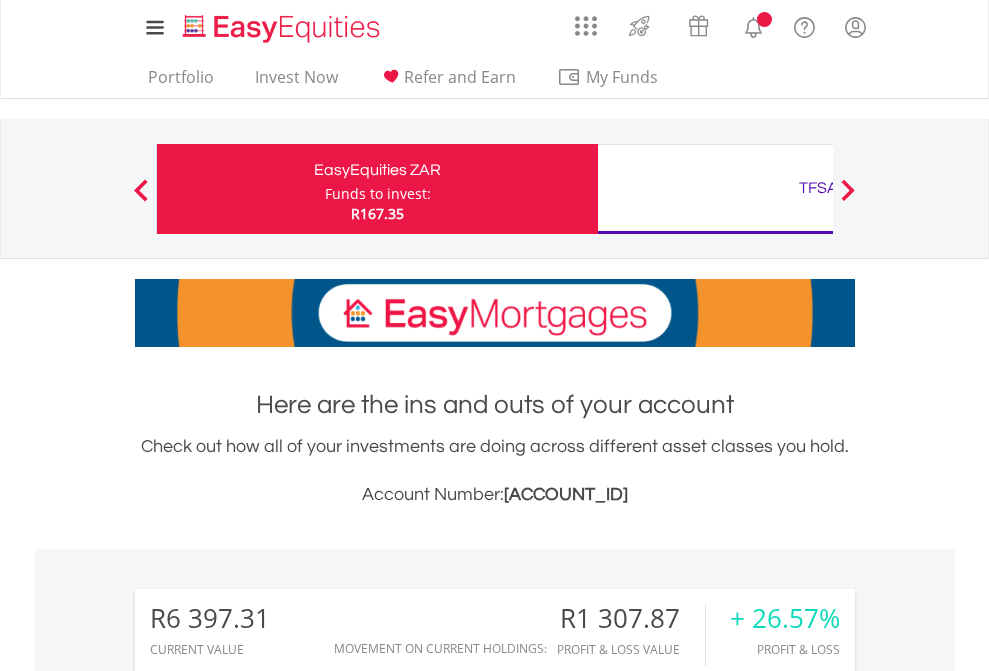 scroll, scrollTop: 1493, scrollLeft: 0, axis: vertical 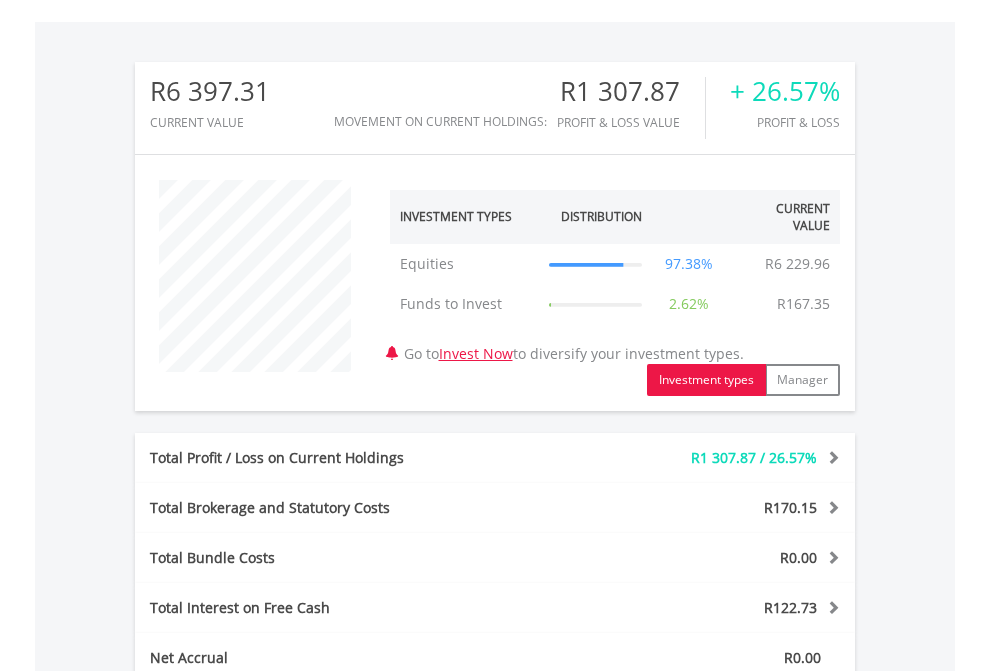 click on "All Holdings" at bounding box center [268, 939] 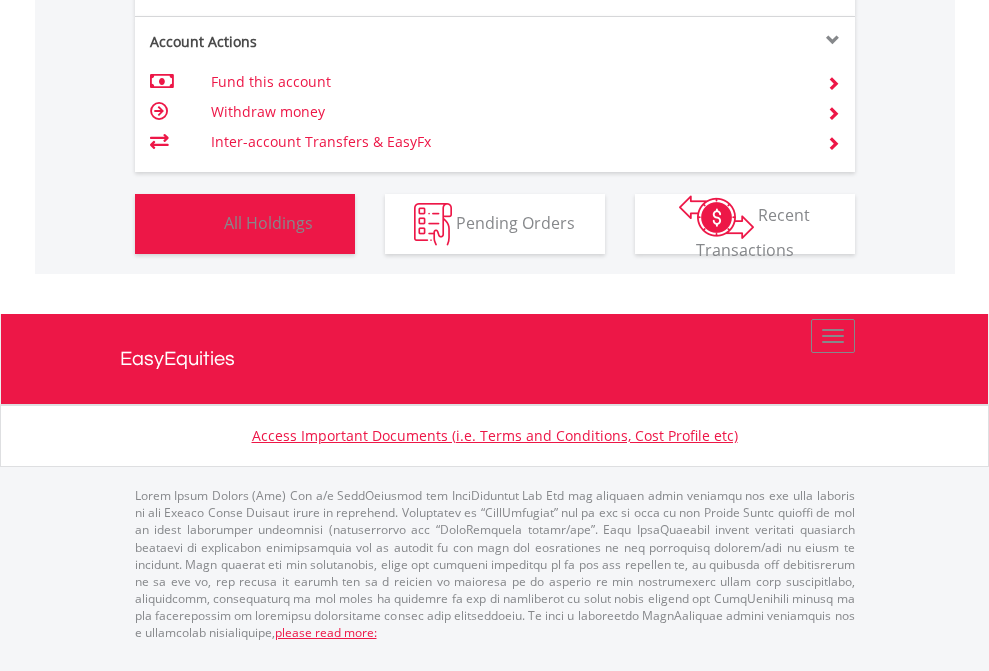 scroll, scrollTop: 999808, scrollLeft: 999687, axis: both 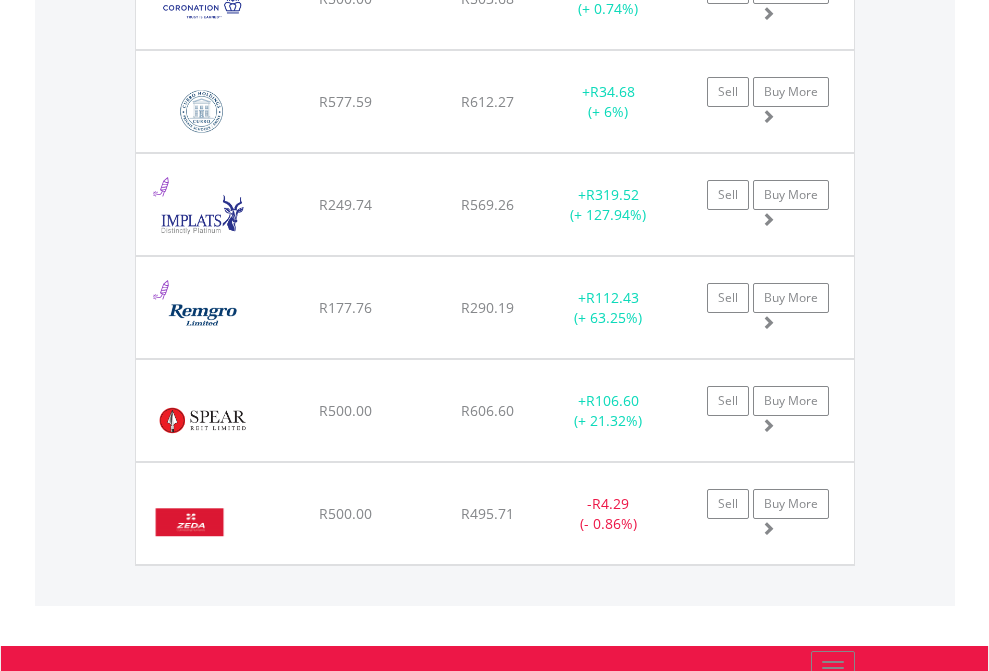click on "TFSA" at bounding box center [818, -2036] 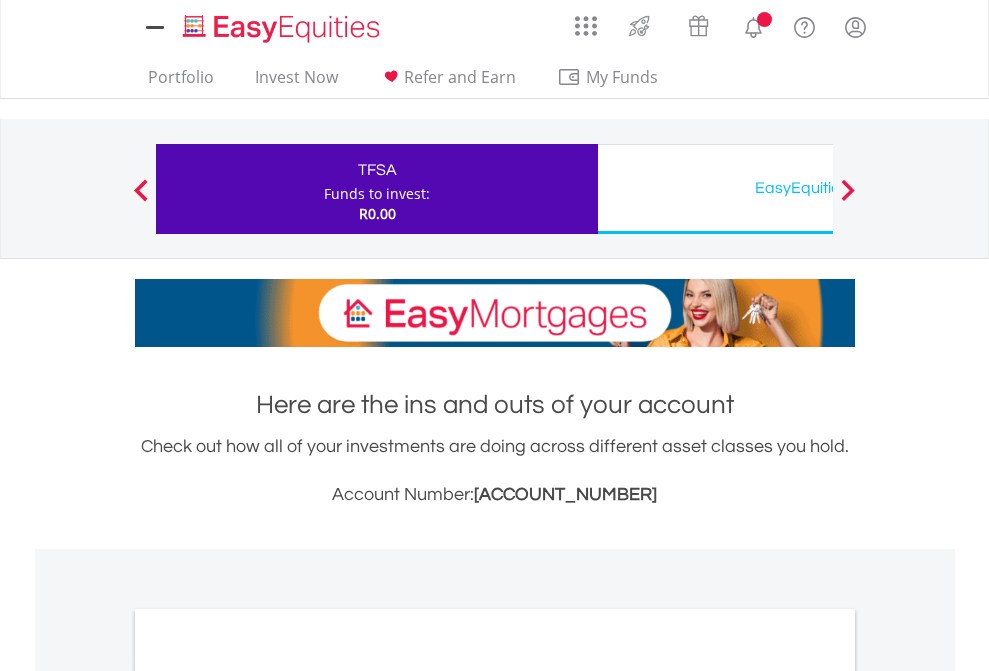 scroll, scrollTop: 1202, scrollLeft: 0, axis: vertical 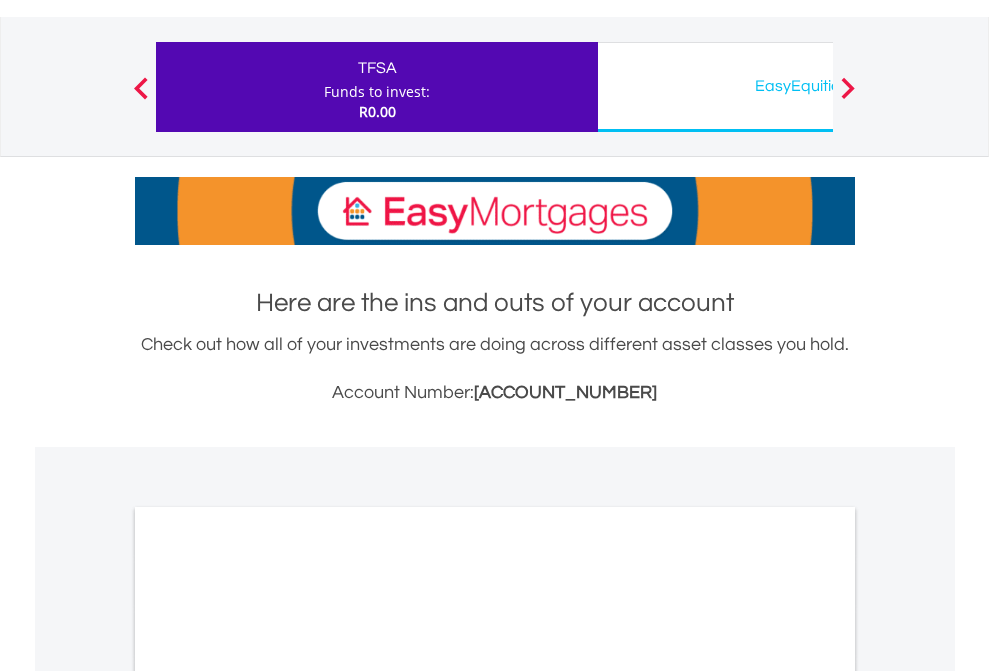click on "All Holdings" at bounding box center [268, 994] 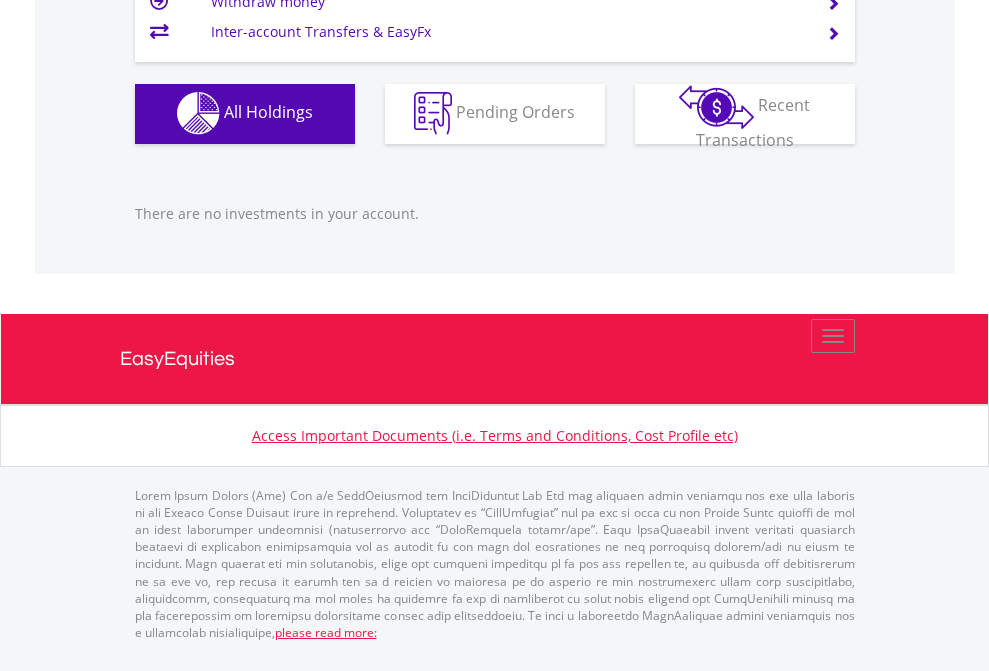 scroll, scrollTop: 1980, scrollLeft: 0, axis: vertical 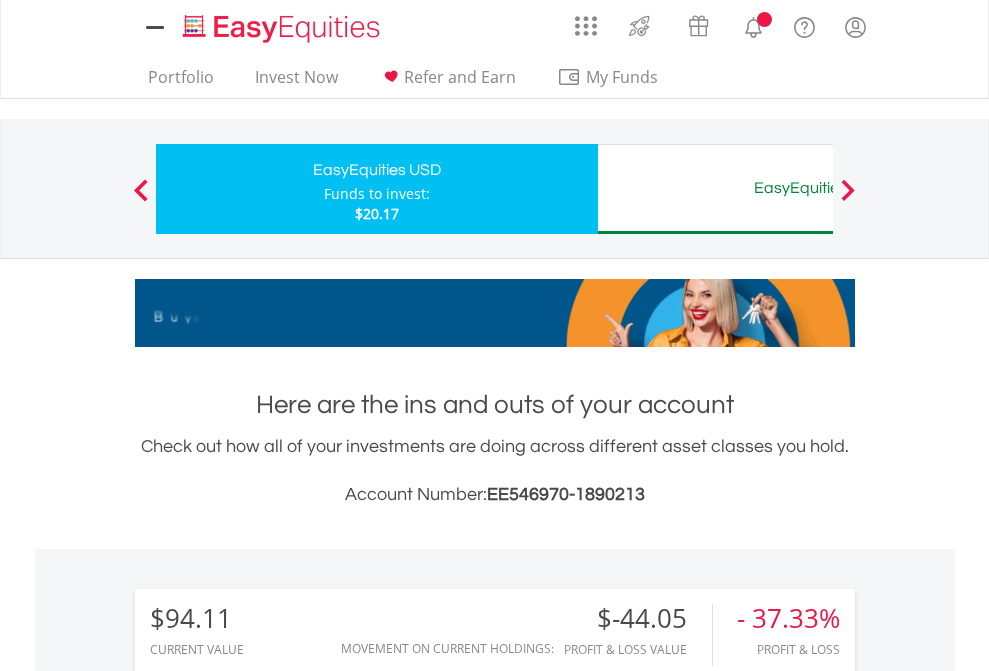 click on "All Holdings" at bounding box center (268, 1466) 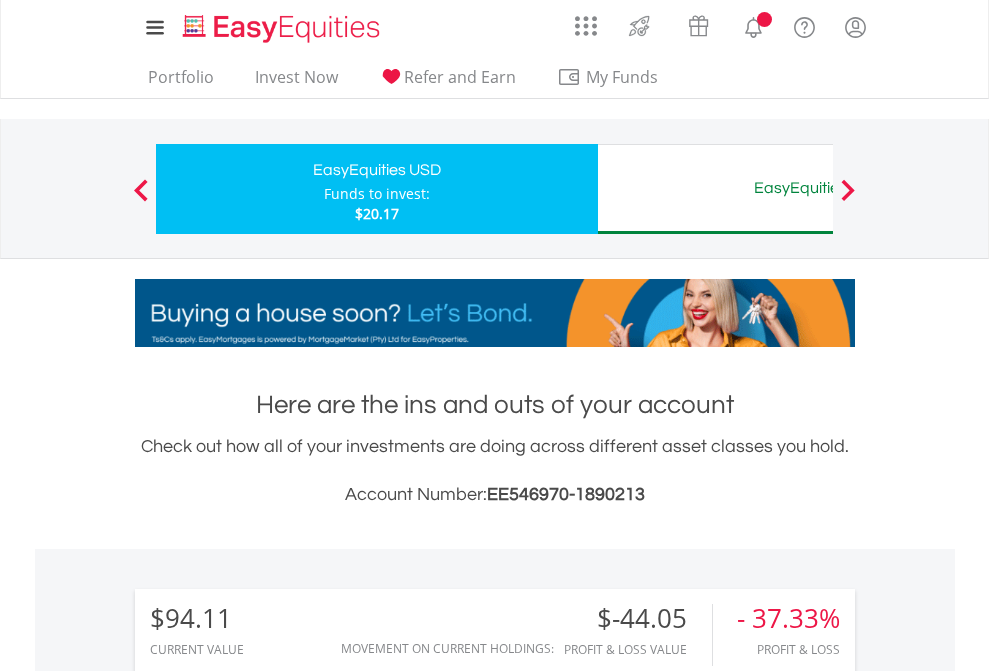 scroll, scrollTop: 1493, scrollLeft: 0, axis: vertical 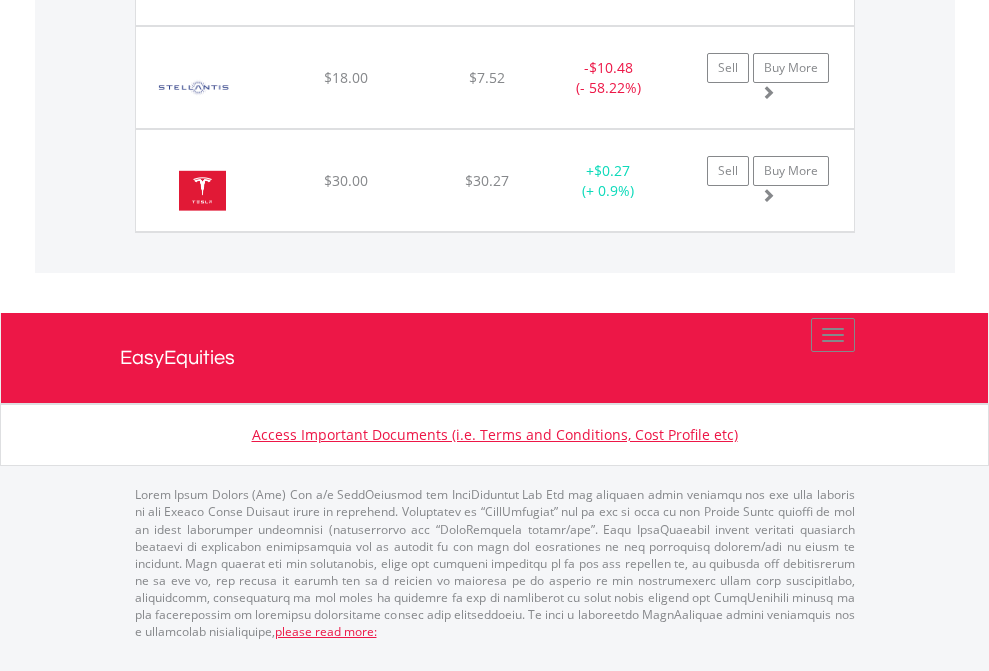 click on "EasyEquities AUD" at bounding box center (818, -1751) 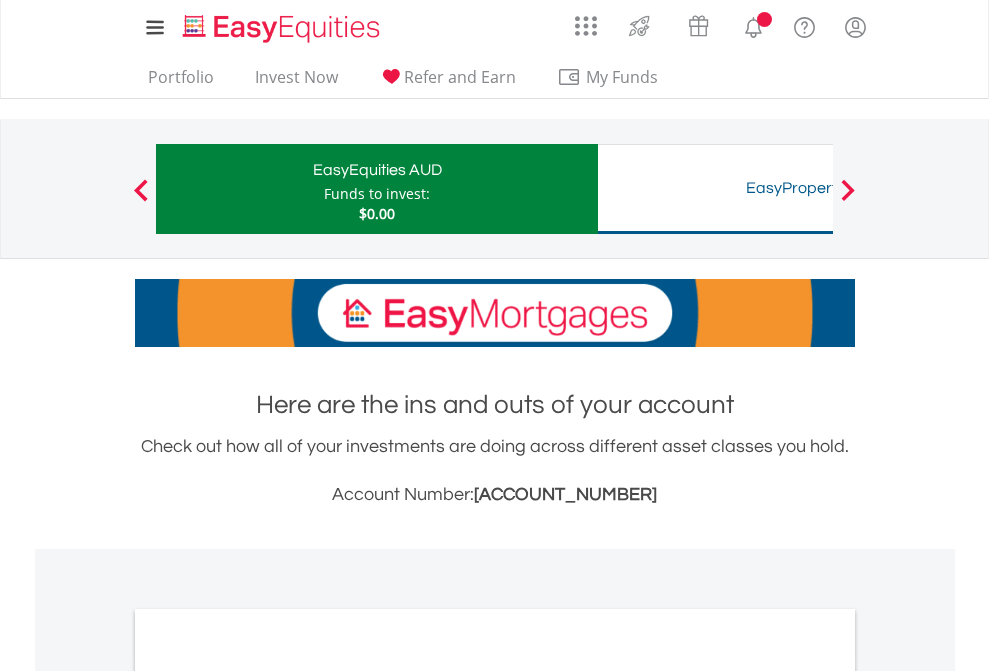 scroll, scrollTop: 0, scrollLeft: 0, axis: both 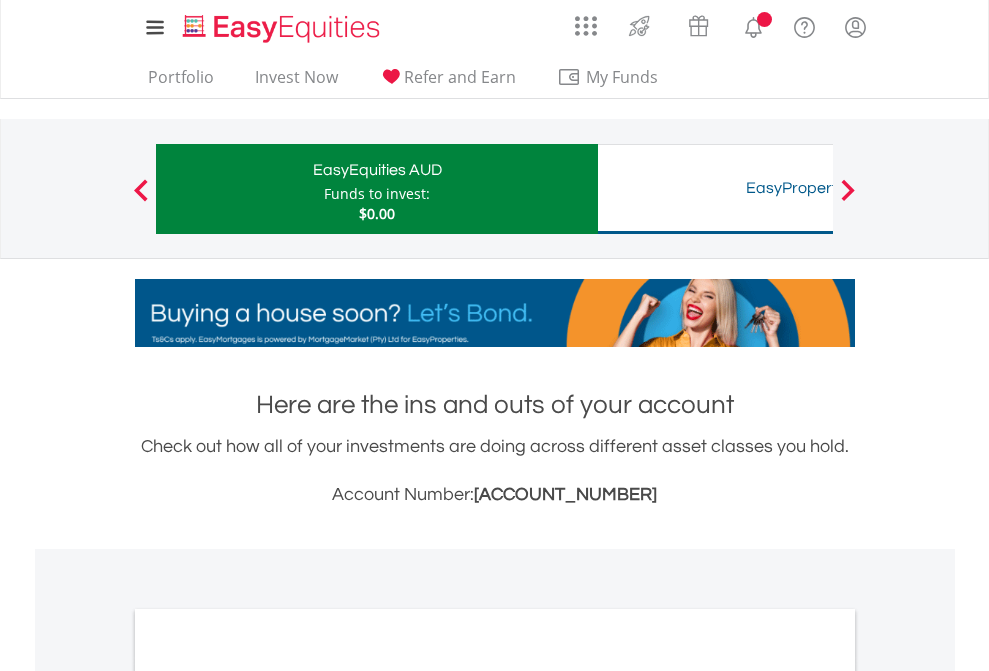 click on "All Holdings" at bounding box center [268, 1096] 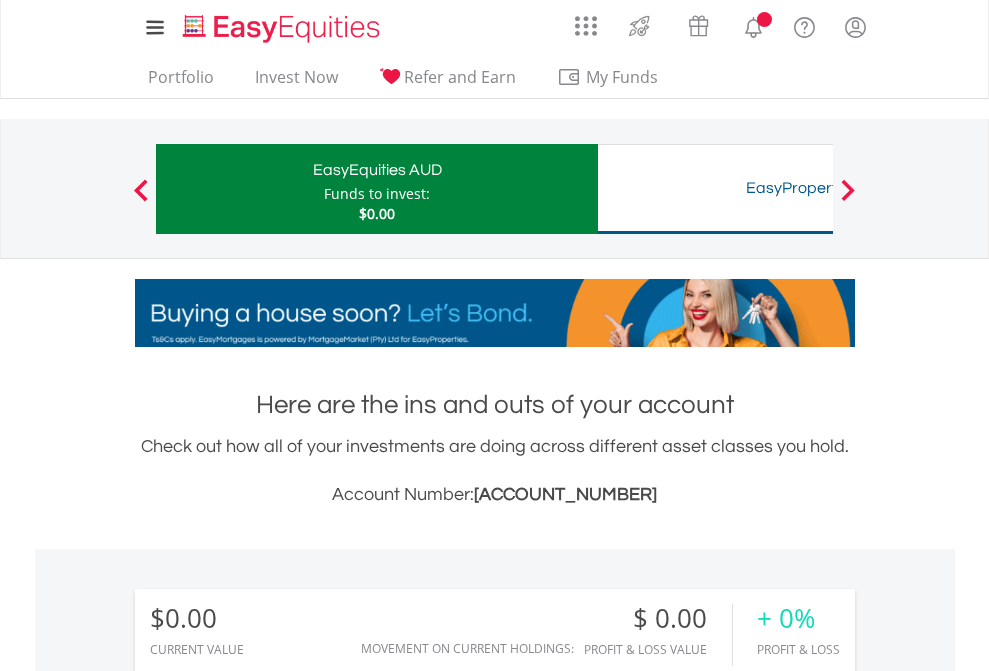 scroll, scrollTop: 1202, scrollLeft: 0, axis: vertical 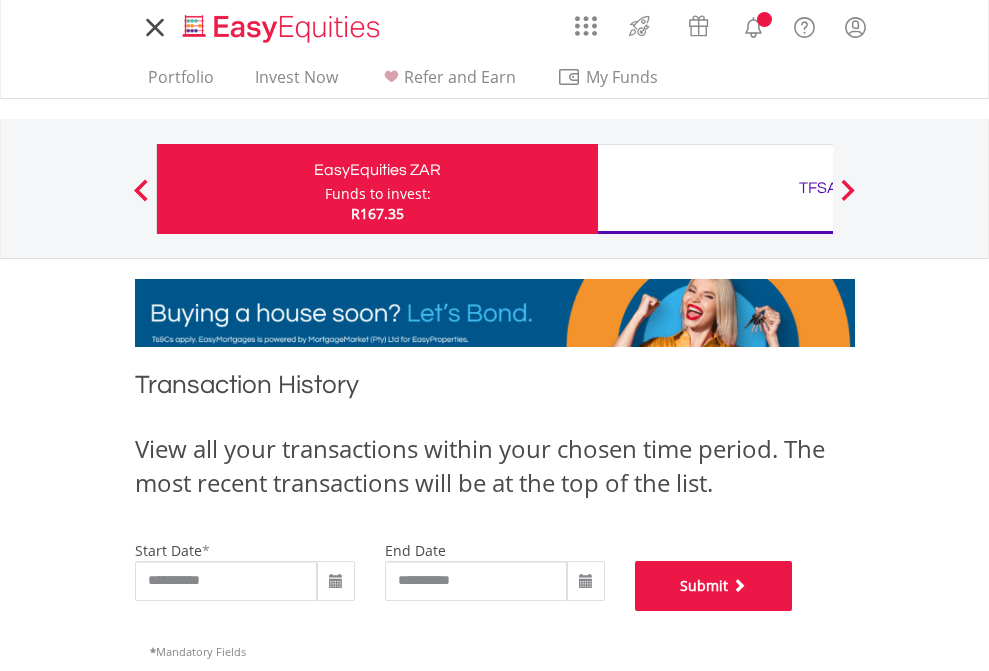click on "Submit" at bounding box center (714, 586) 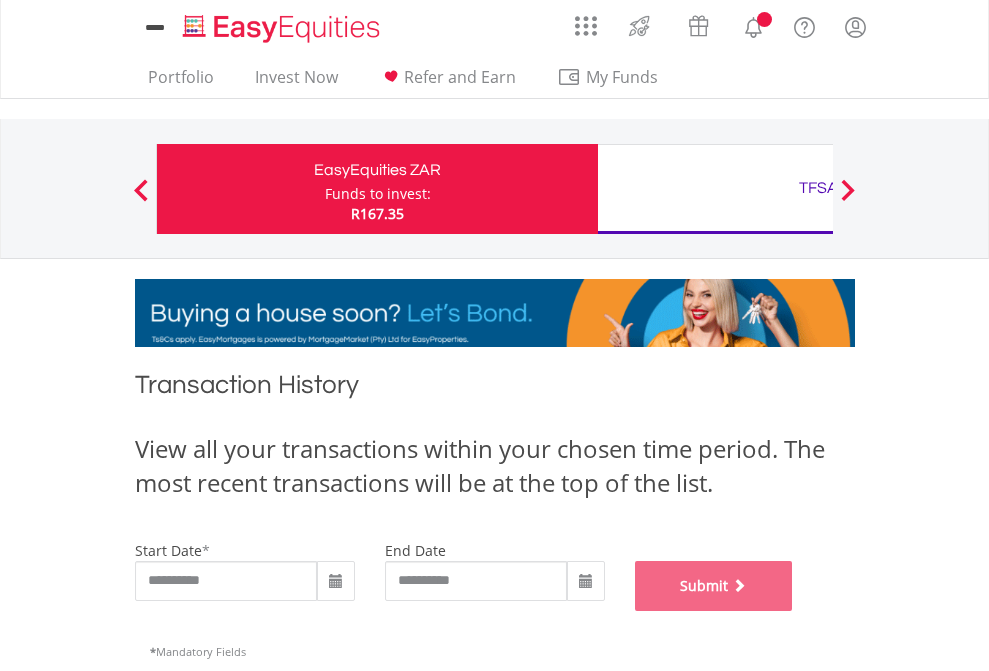 scroll, scrollTop: 811, scrollLeft: 0, axis: vertical 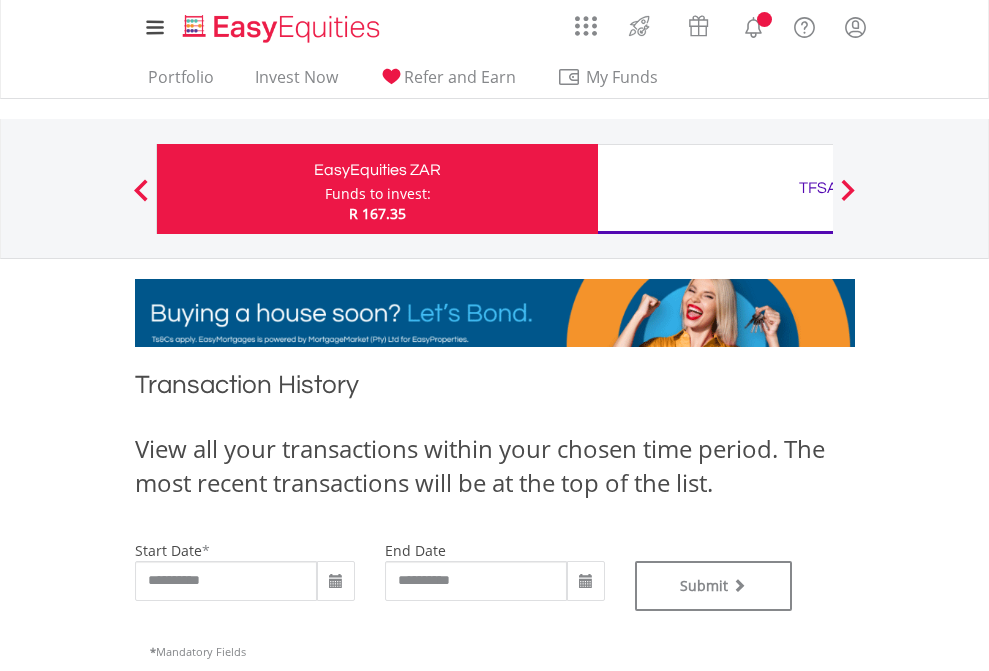 click on "TFSA" at bounding box center [818, 188] 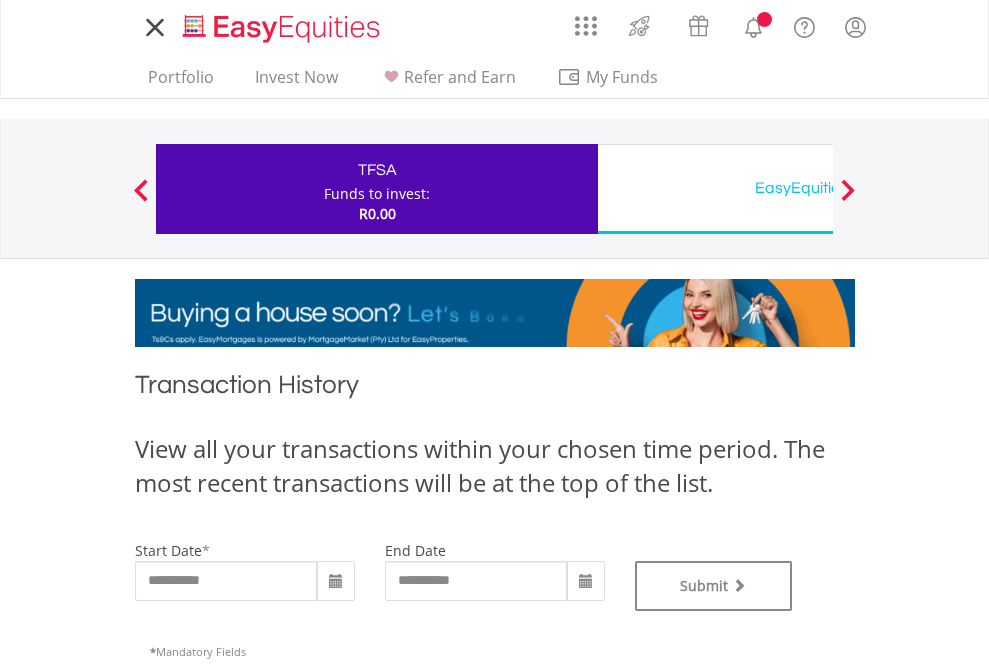 scroll, scrollTop: 0, scrollLeft: 0, axis: both 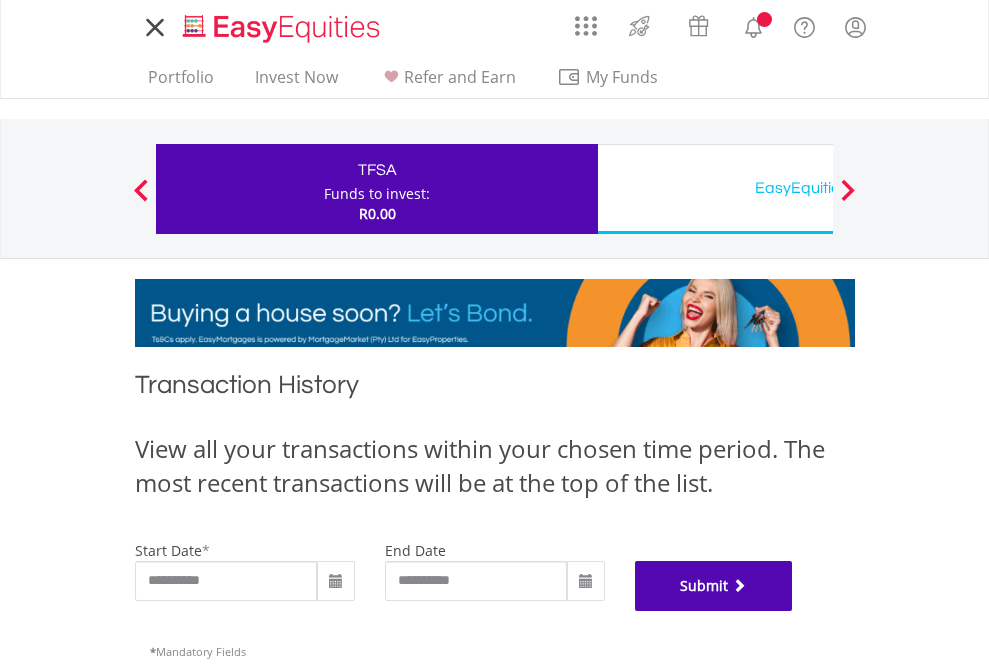 click on "Submit" at bounding box center [714, 586] 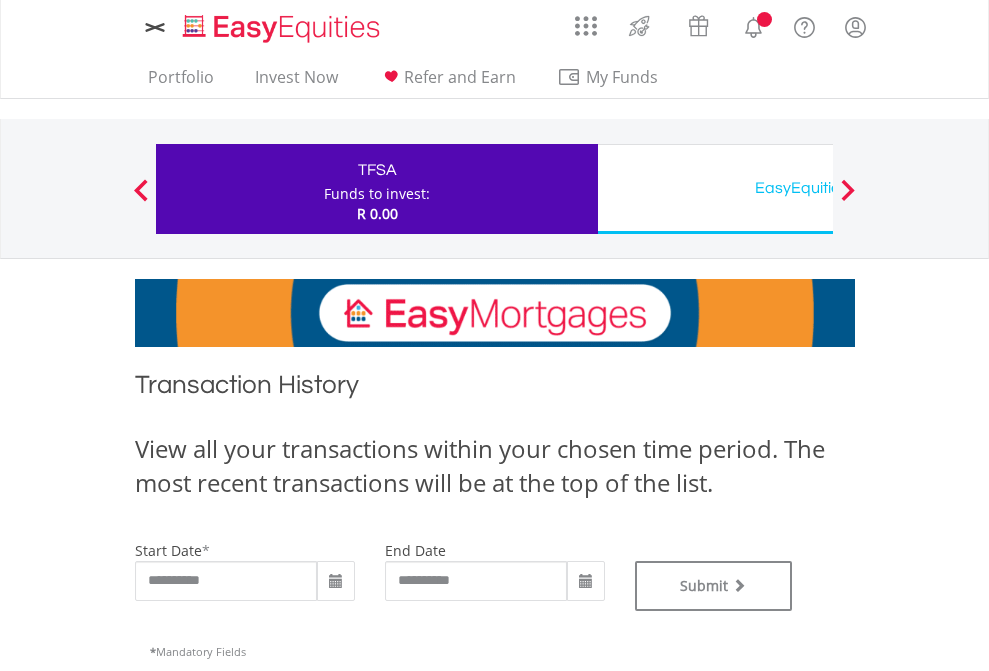 scroll, scrollTop: 0, scrollLeft: 0, axis: both 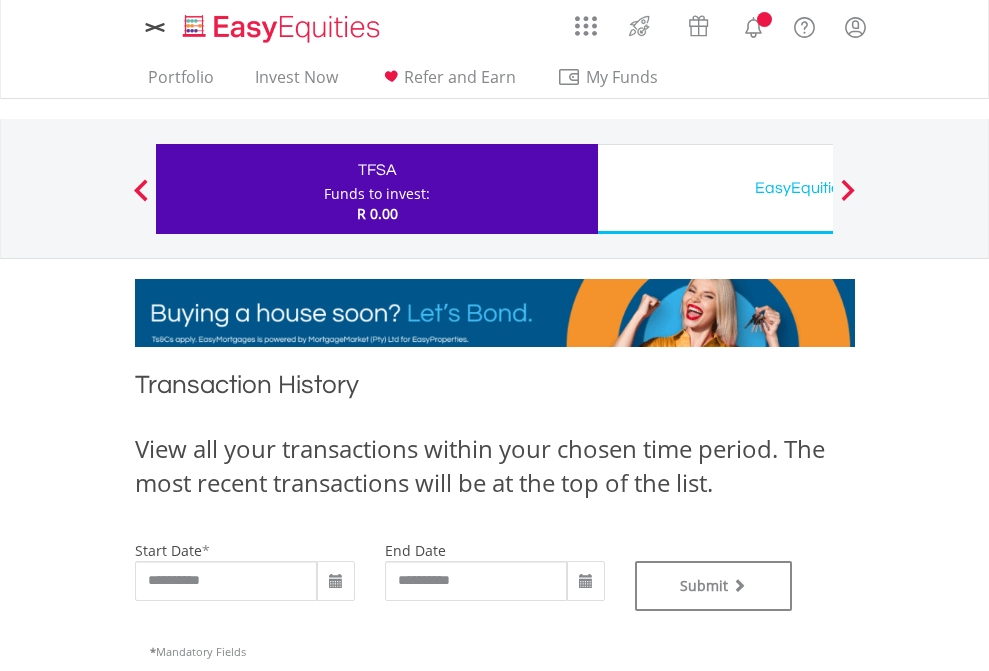 click on "EasyEquities USD" at bounding box center [818, 188] 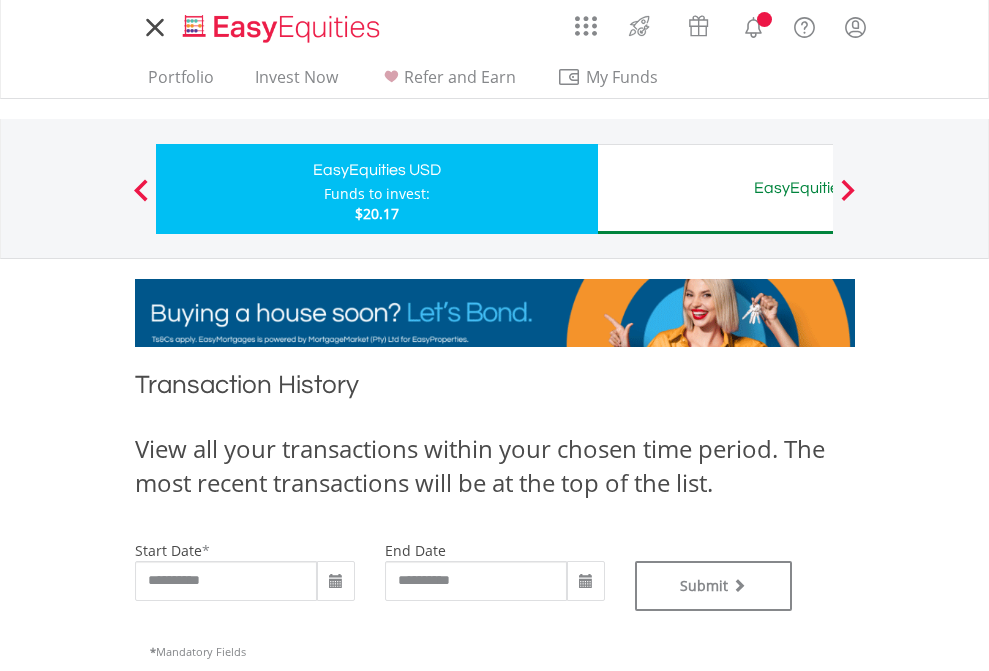 scroll, scrollTop: 0, scrollLeft: 0, axis: both 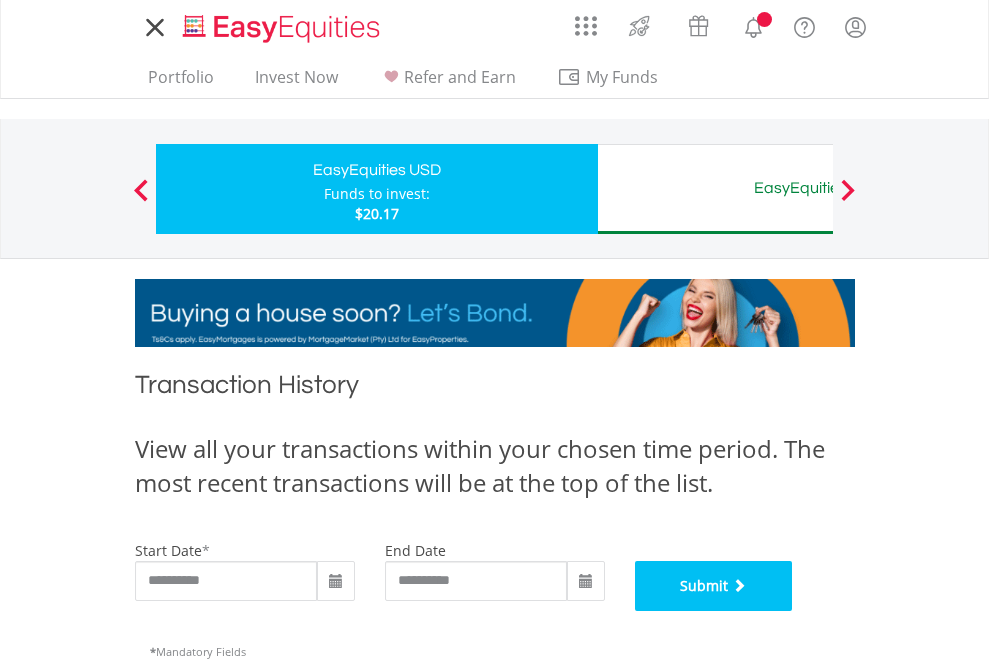 click on "Submit" at bounding box center [714, 586] 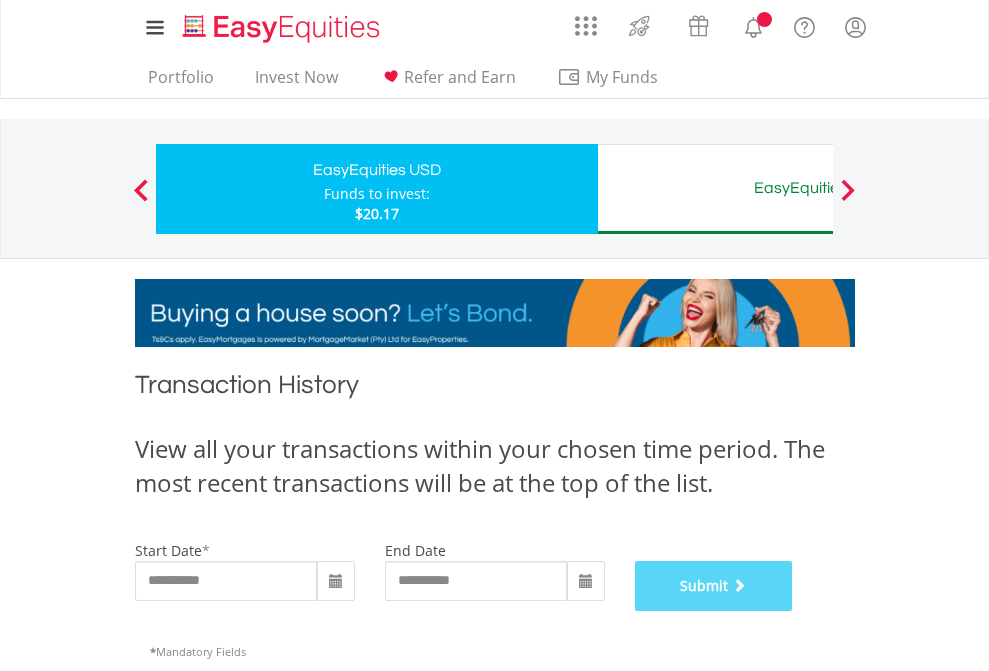 scroll, scrollTop: 811, scrollLeft: 0, axis: vertical 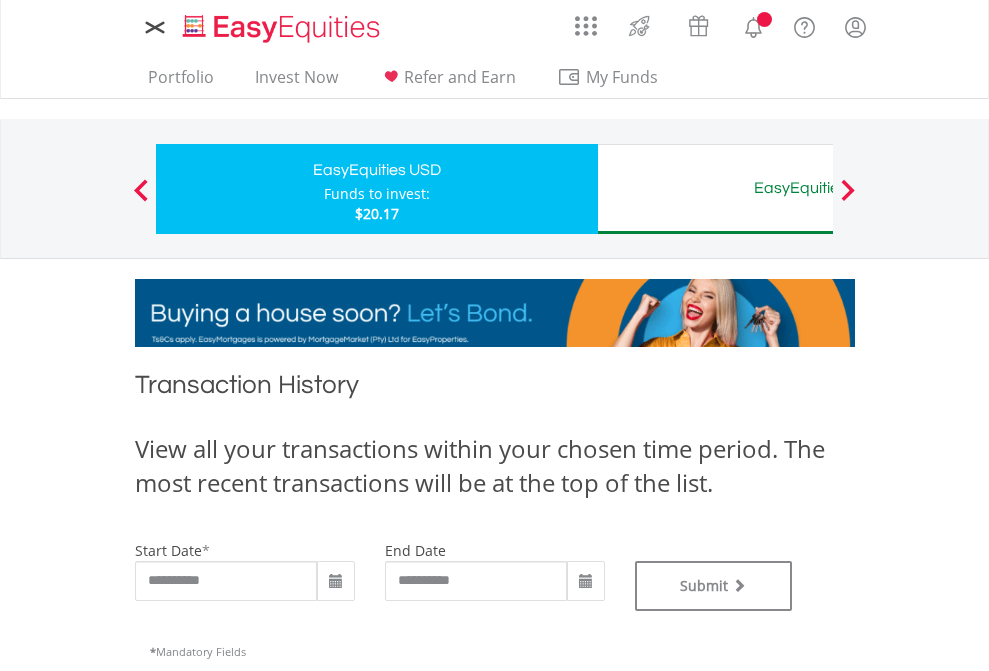 click on "EasyEquities AUD" at bounding box center (818, 188) 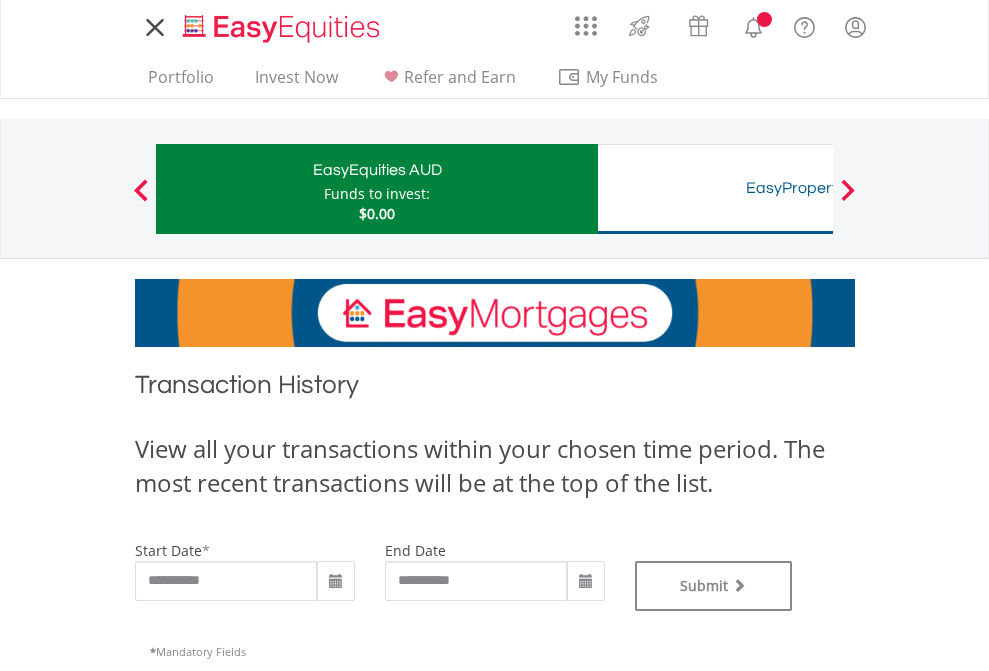scroll, scrollTop: 0, scrollLeft: 0, axis: both 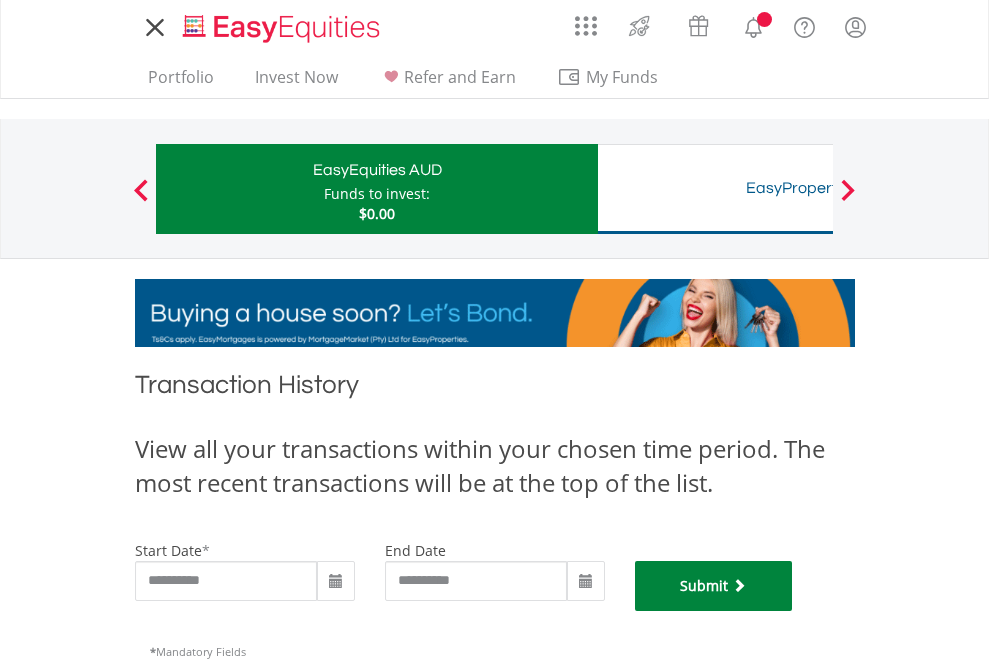 click on "Submit" at bounding box center [714, 586] 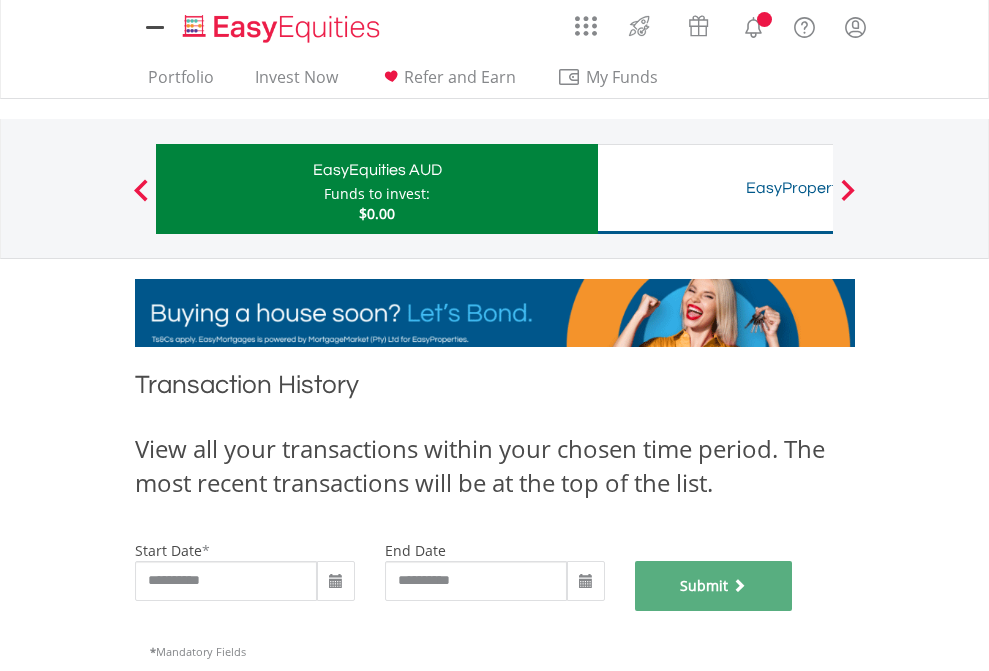 scroll, scrollTop: 811, scrollLeft: 0, axis: vertical 